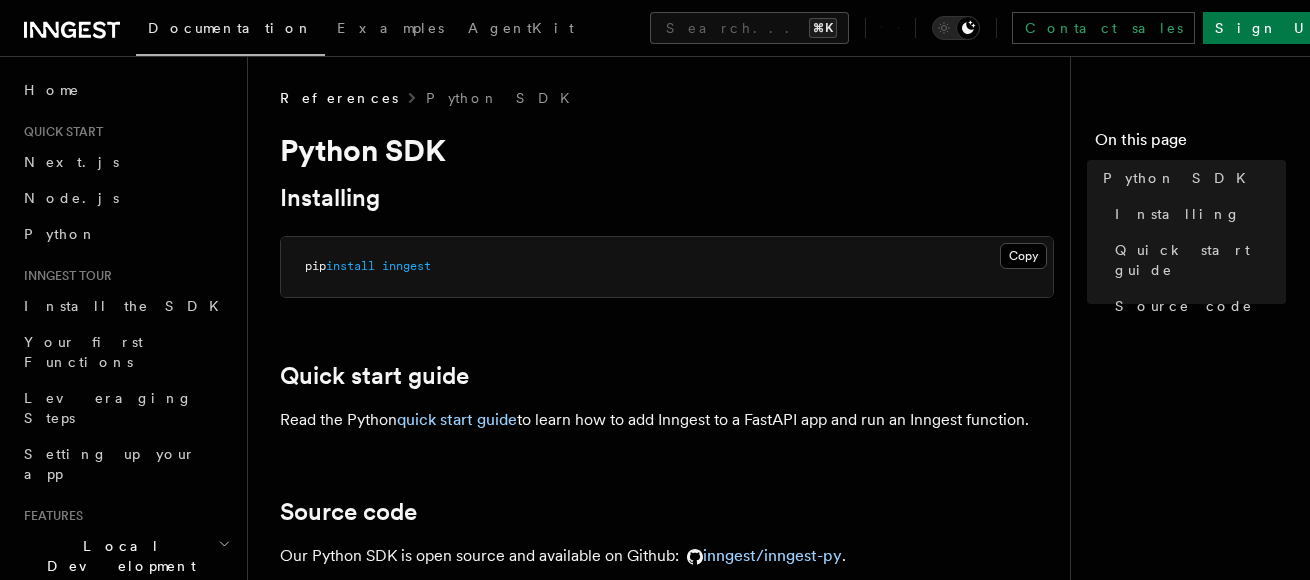 scroll, scrollTop: 0, scrollLeft: 0, axis: both 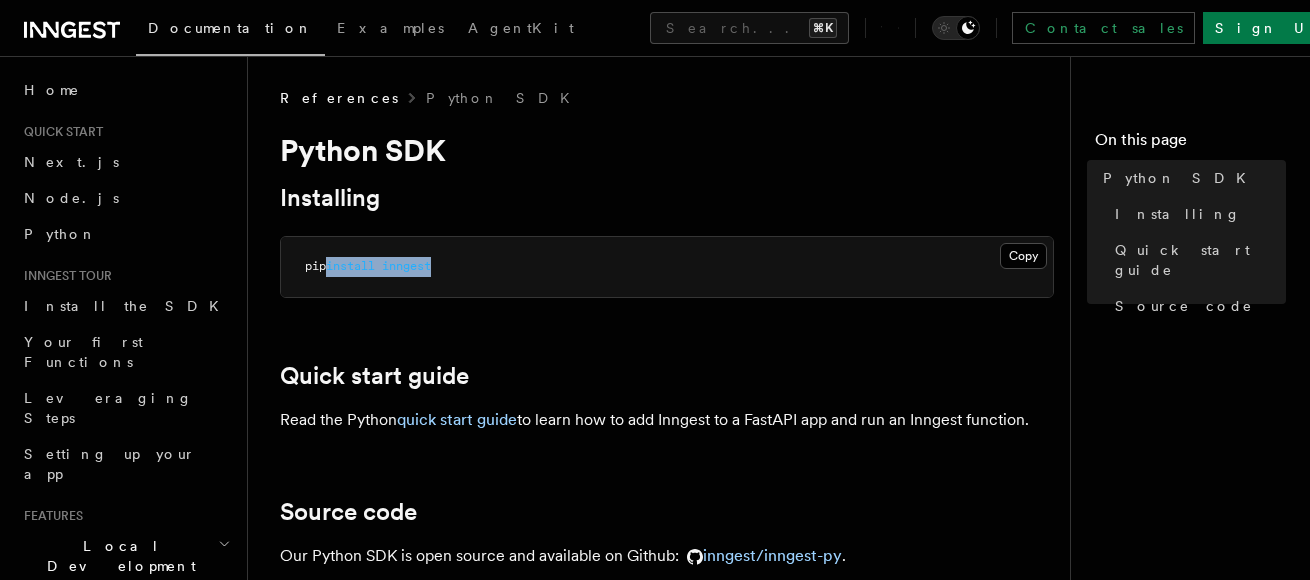 drag, startPoint x: 463, startPoint y: 265, endPoint x: 333, endPoint y: 267, distance: 130.01538 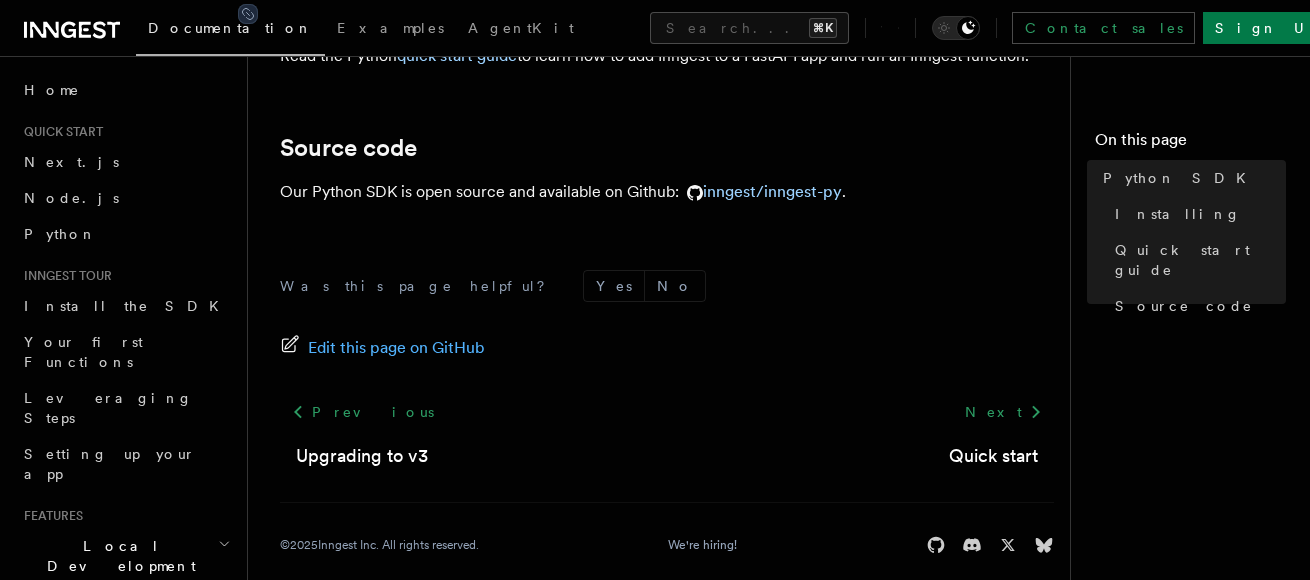 scroll, scrollTop: 386, scrollLeft: 0, axis: vertical 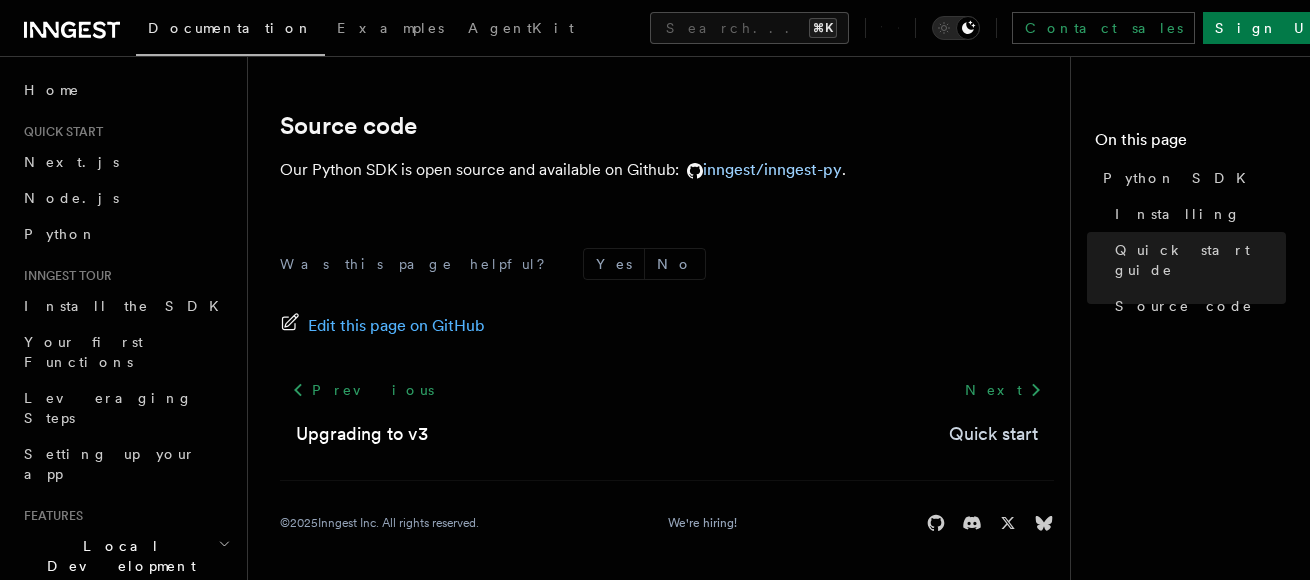 click on "Quick start" at bounding box center [993, 434] 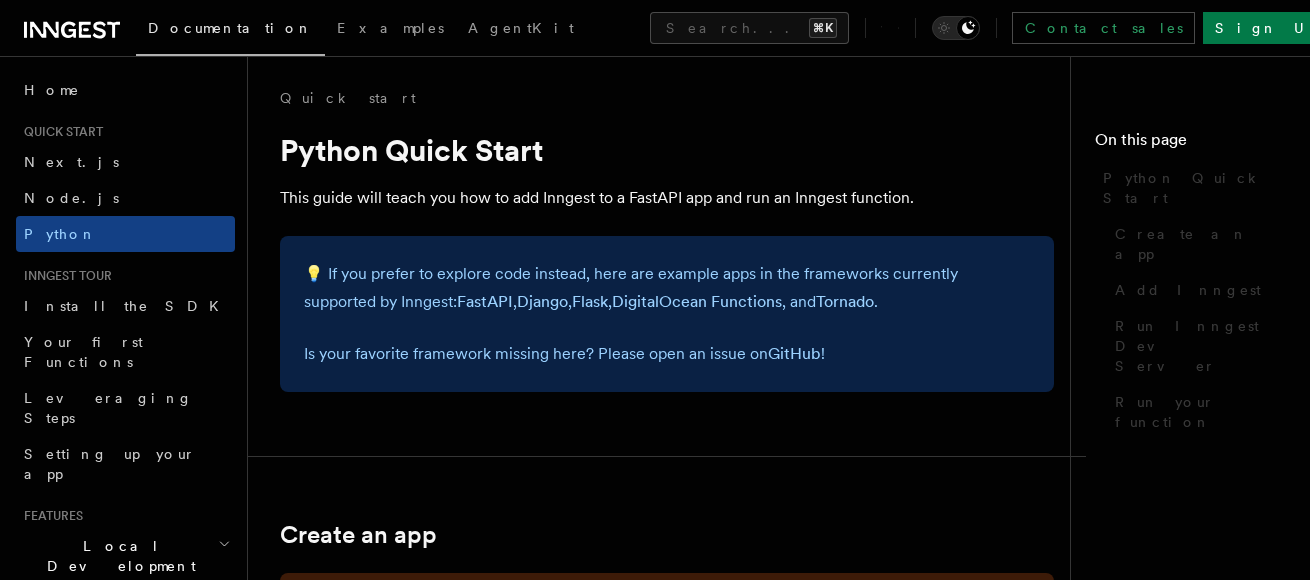scroll, scrollTop: 0, scrollLeft: 0, axis: both 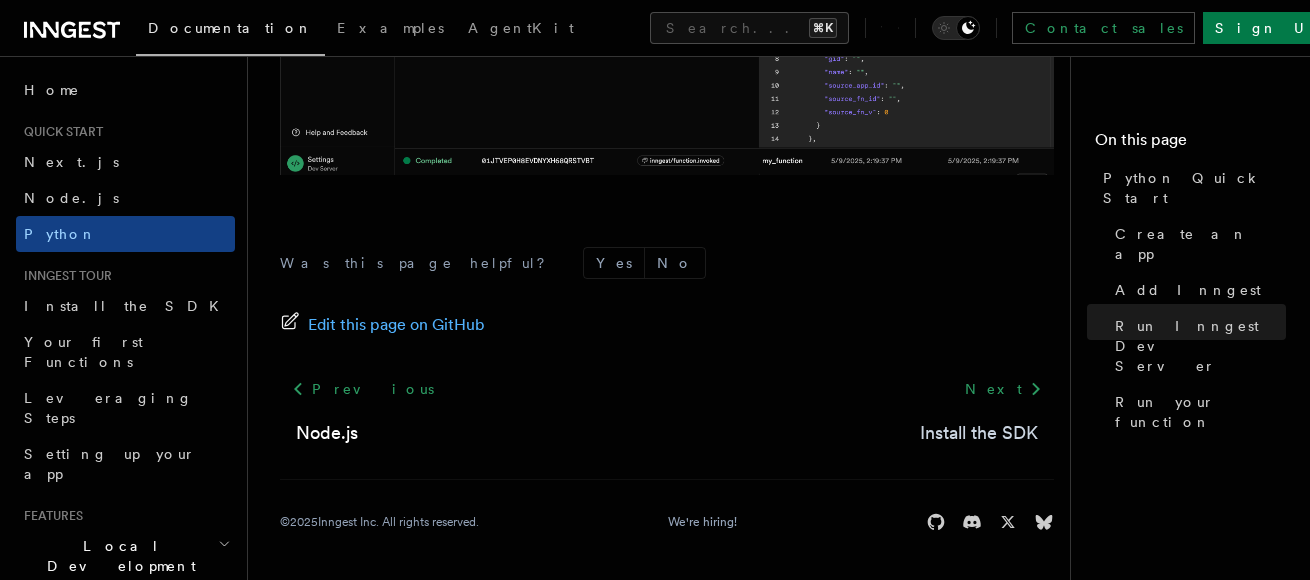 click on "Install the SDK" at bounding box center [979, 433] 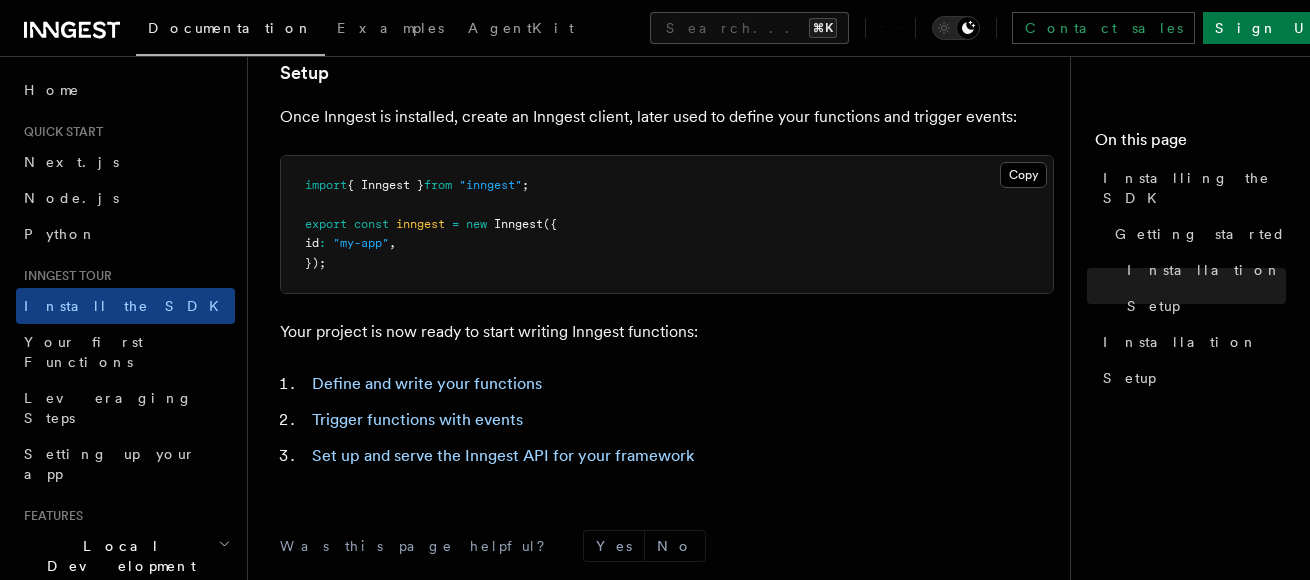 scroll, scrollTop: 802, scrollLeft: 0, axis: vertical 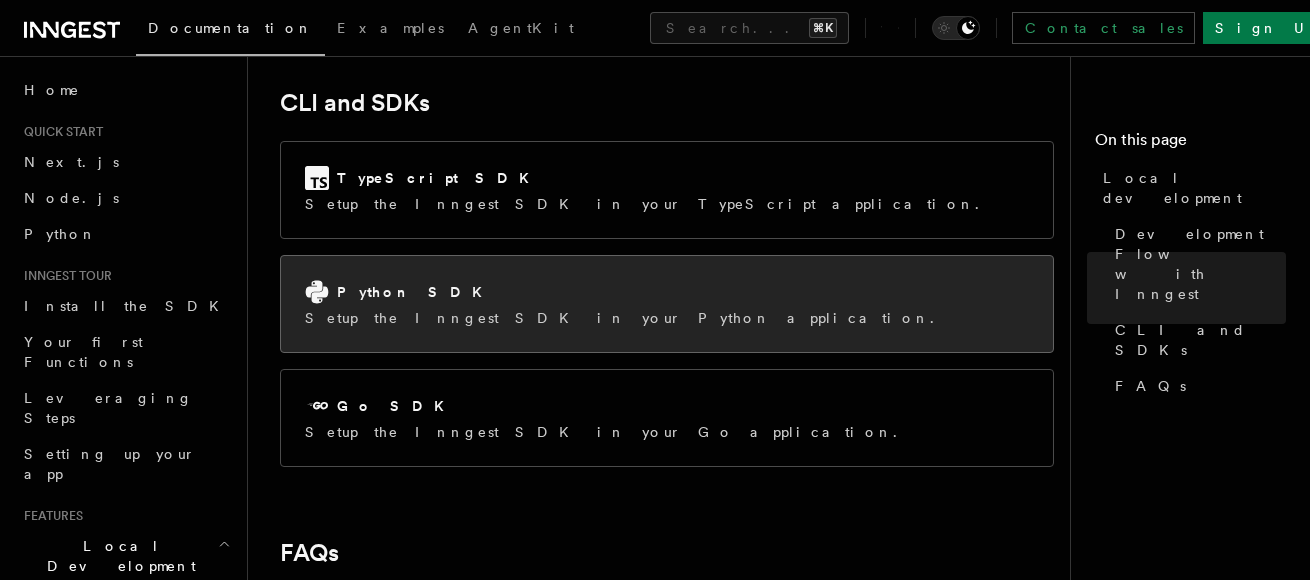 click on "Python SDK Setup the Inngest SDK in your Python application." at bounding box center [667, 304] 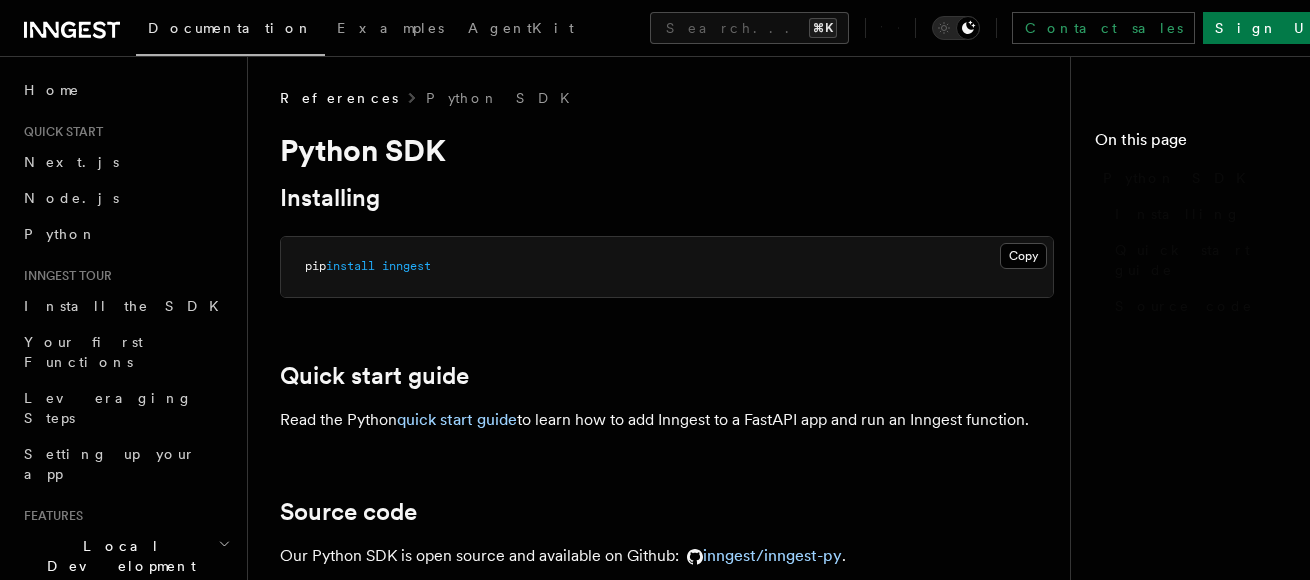 scroll, scrollTop: 0, scrollLeft: 0, axis: both 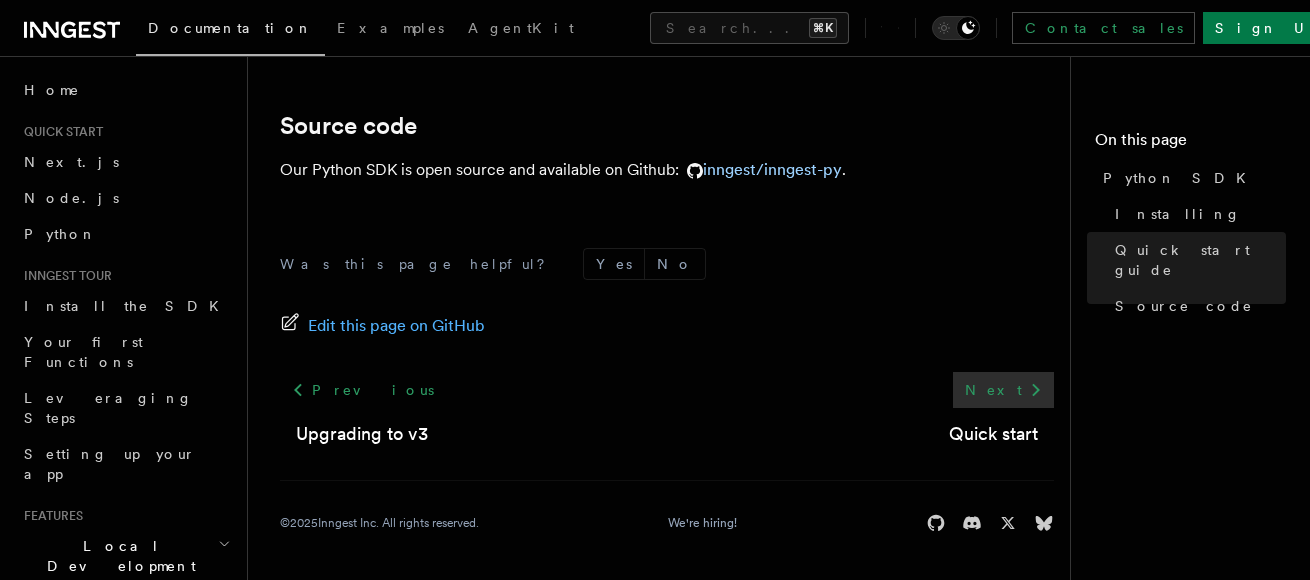click on "Next" at bounding box center [1003, 390] 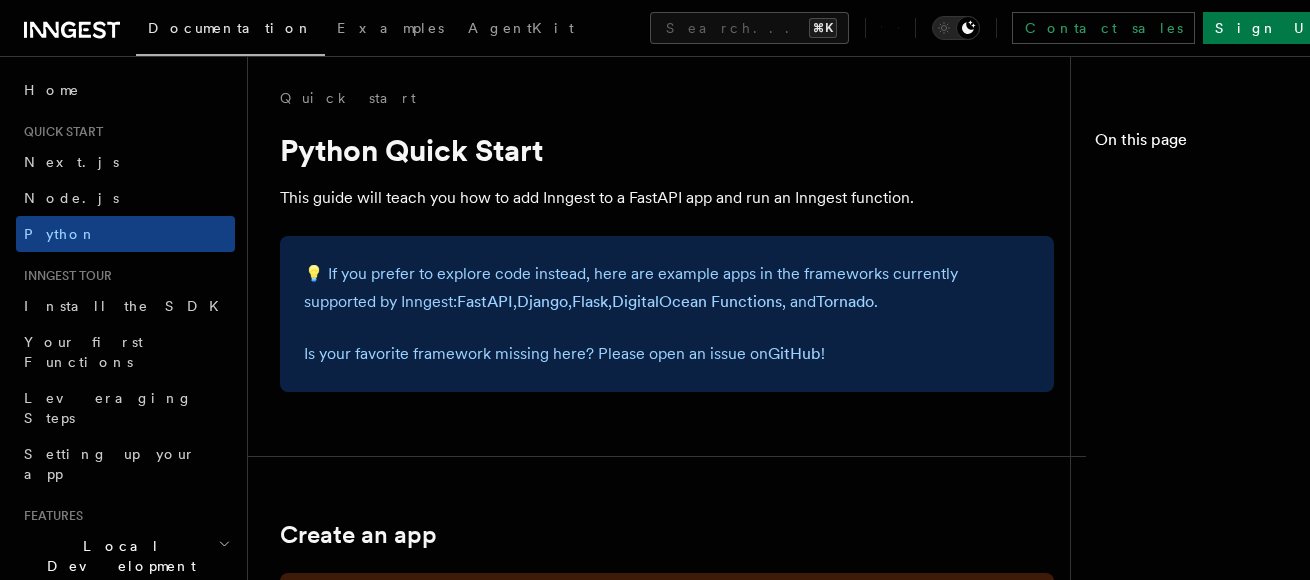 scroll, scrollTop: 0, scrollLeft: 0, axis: both 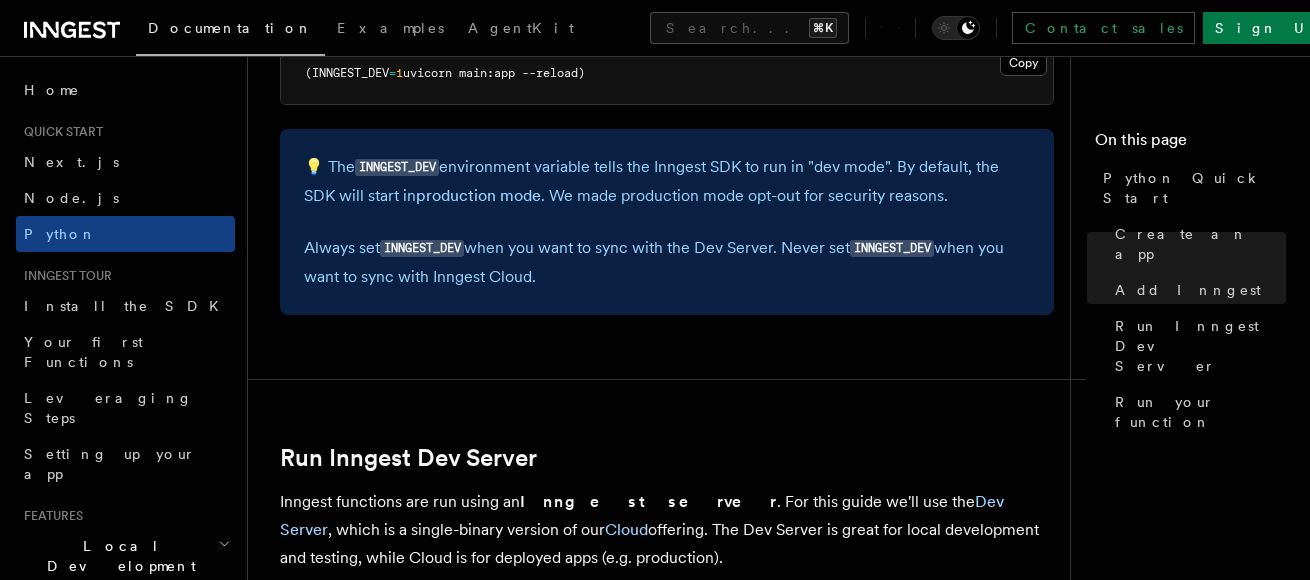 click on "INNGEST_DEV" at bounding box center (422, 248) 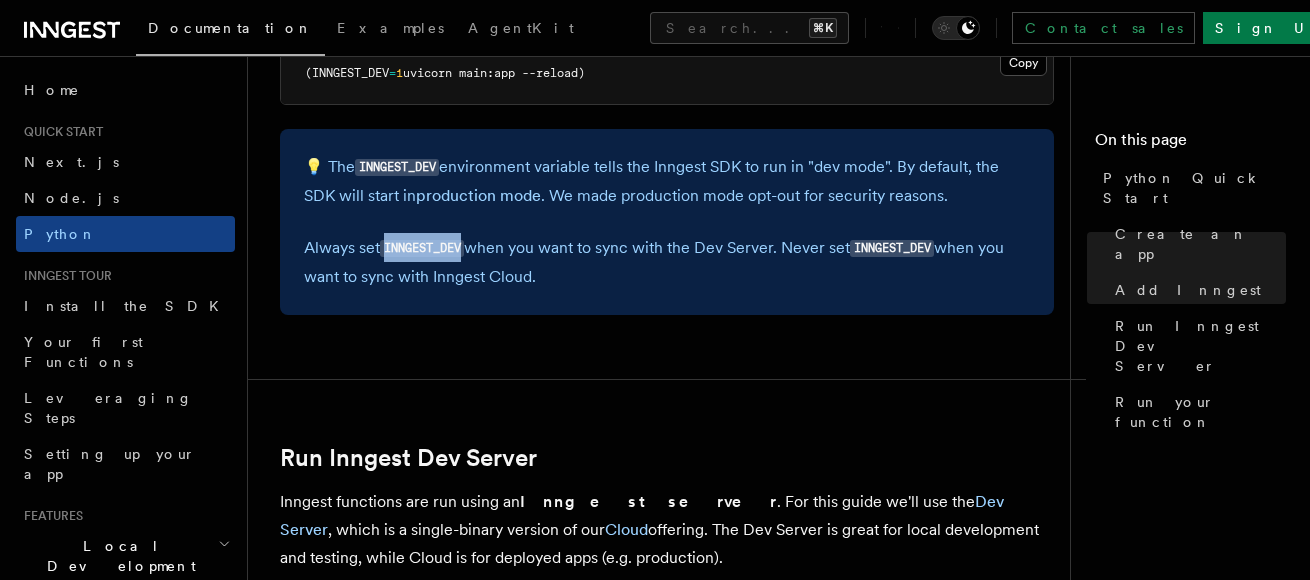 click on "INNGEST_DEV" at bounding box center [422, 248] 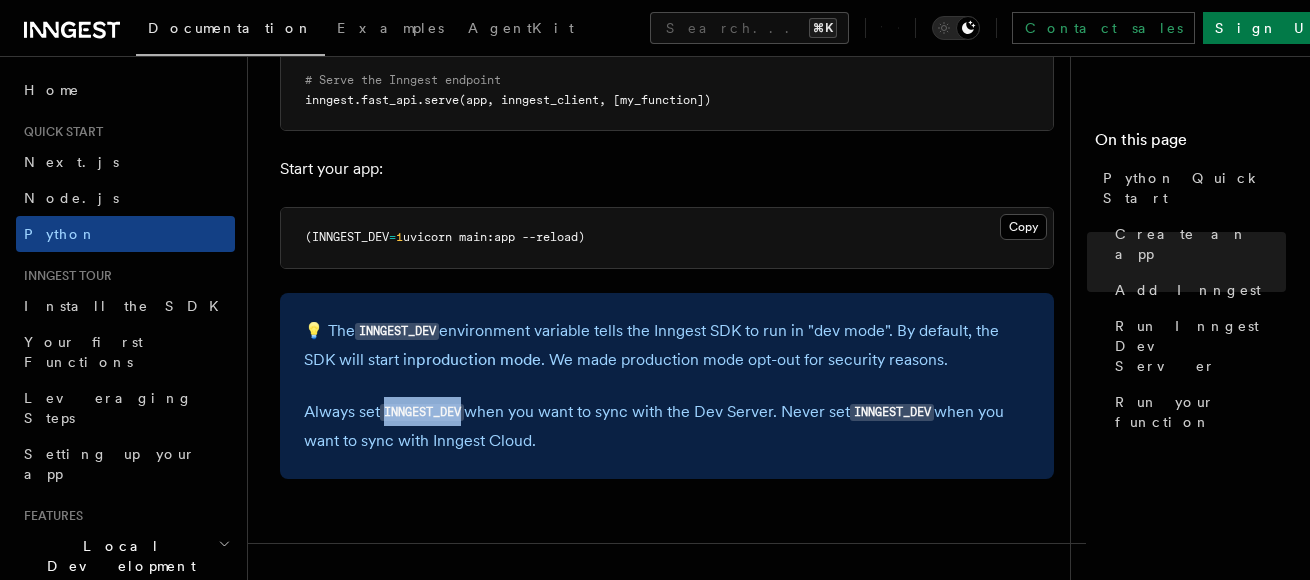 scroll, scrollTop: 1926, scrollLeft: 0, axis: vertical 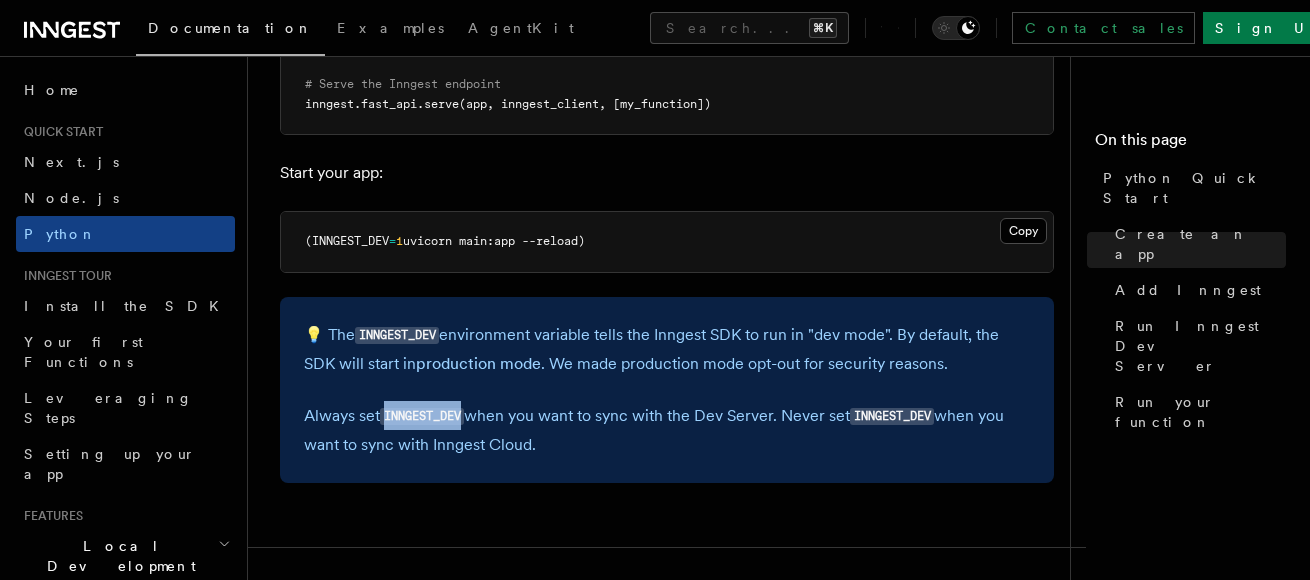 copy on "INNGEST_DEV" 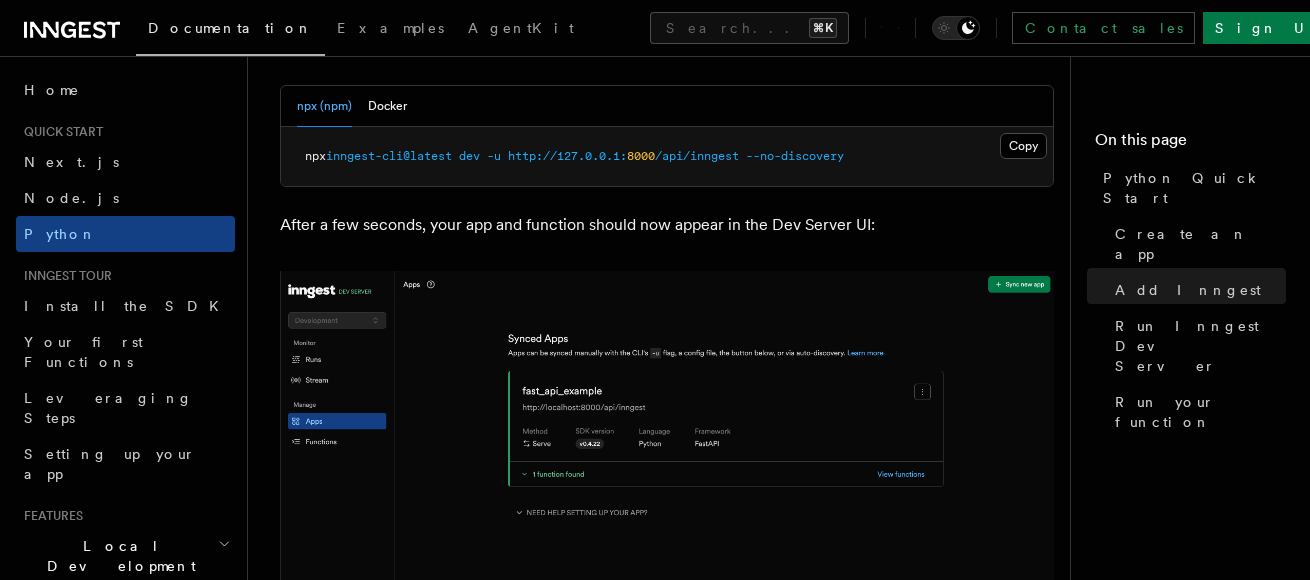 scroll, scrollTop: 2639, scrollLeft: 0, axis: vertical 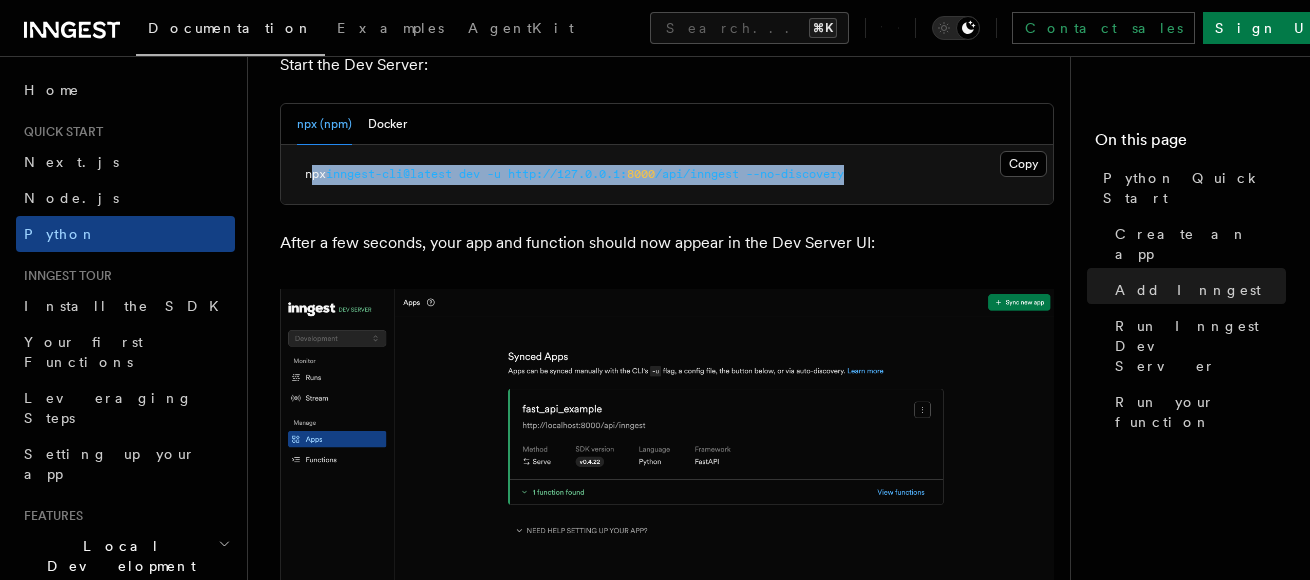 drag, startPoint x: 313, startPoint y: 174, endPoint x: 875, endPoint y: 181, distance: 562.0436 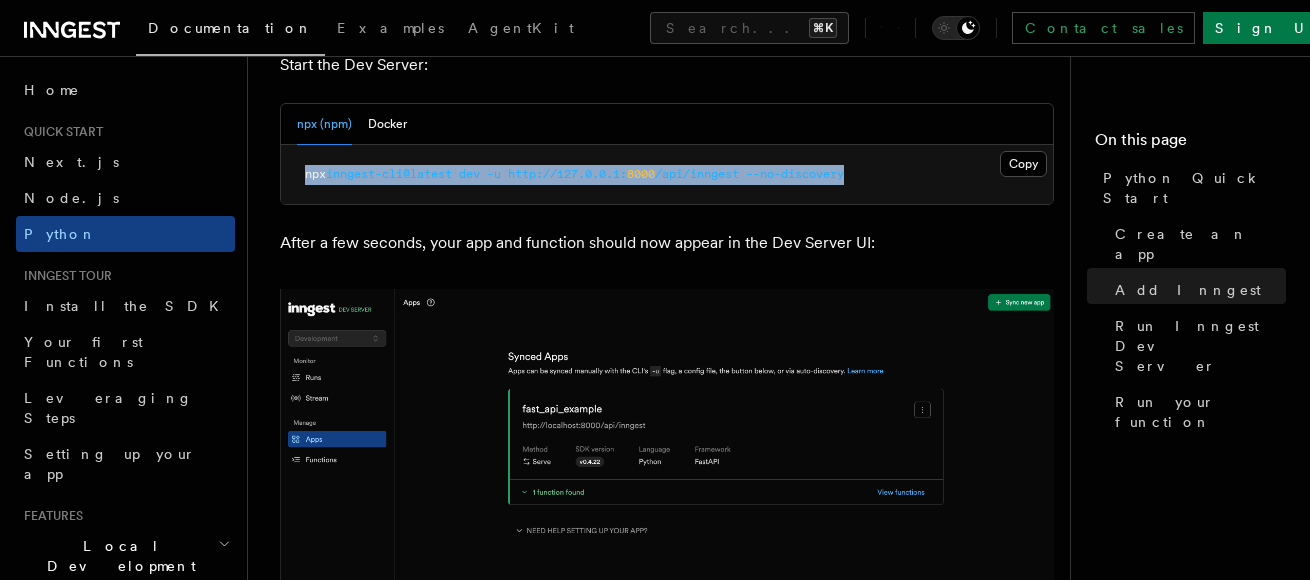 drag, startPoint x: 883, startPoint y: 173, endPoint x: 288, endPoint y: 153, distance: 595.33606 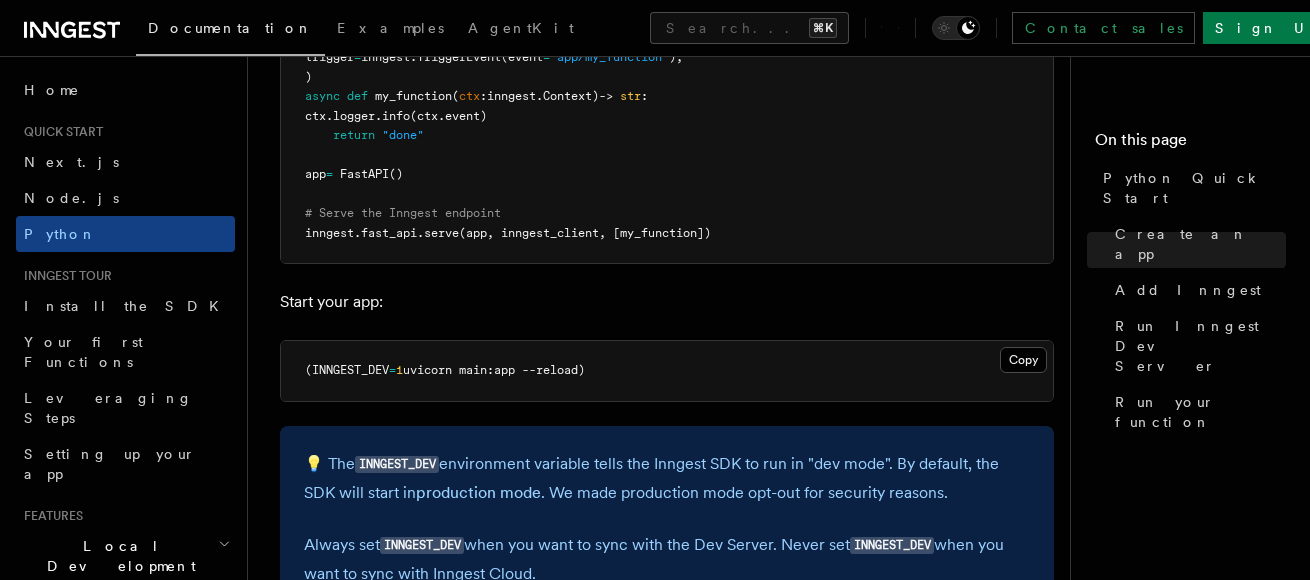 scroll, scrollTop: 1985, scrollLeft: 0, axis: vertical 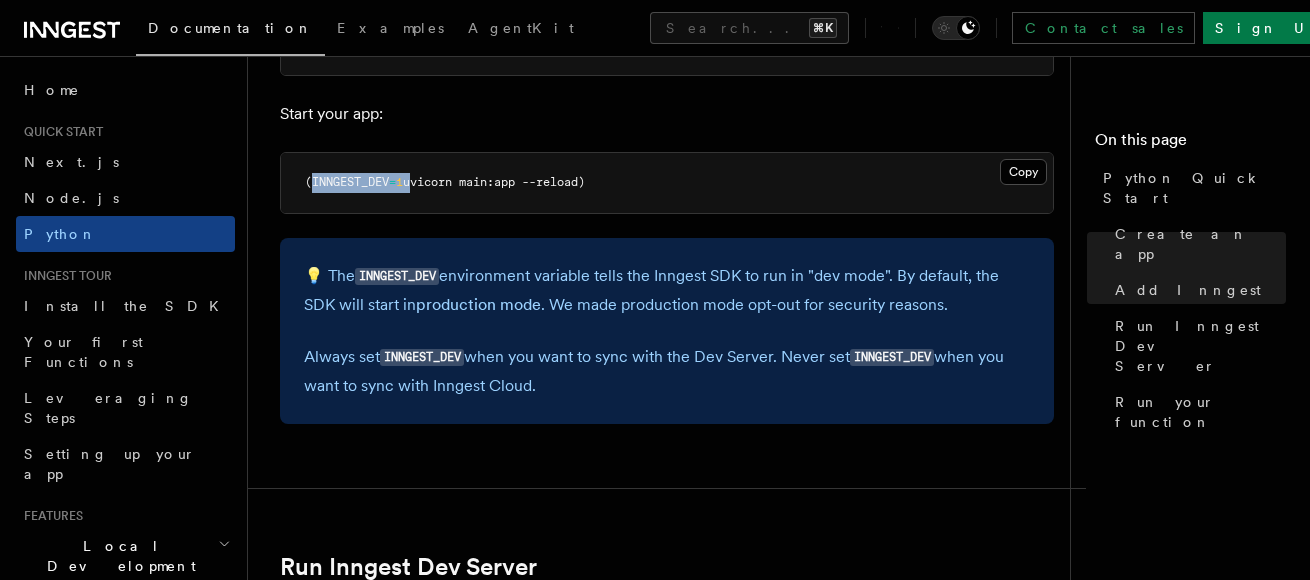 drag, startPoint x: 312, startPoint y: 182, endPoint x: 411, endPoint y: 188, distance: 99.18165 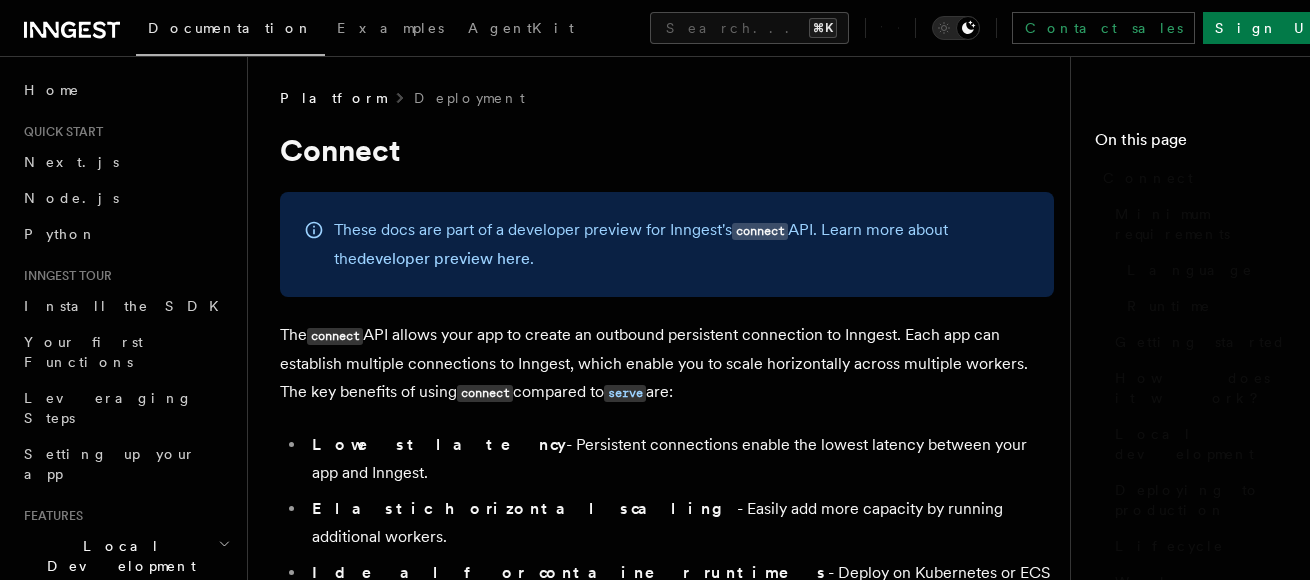 scroll, scrollTop: 0, scrollLeft: 0, axis: both 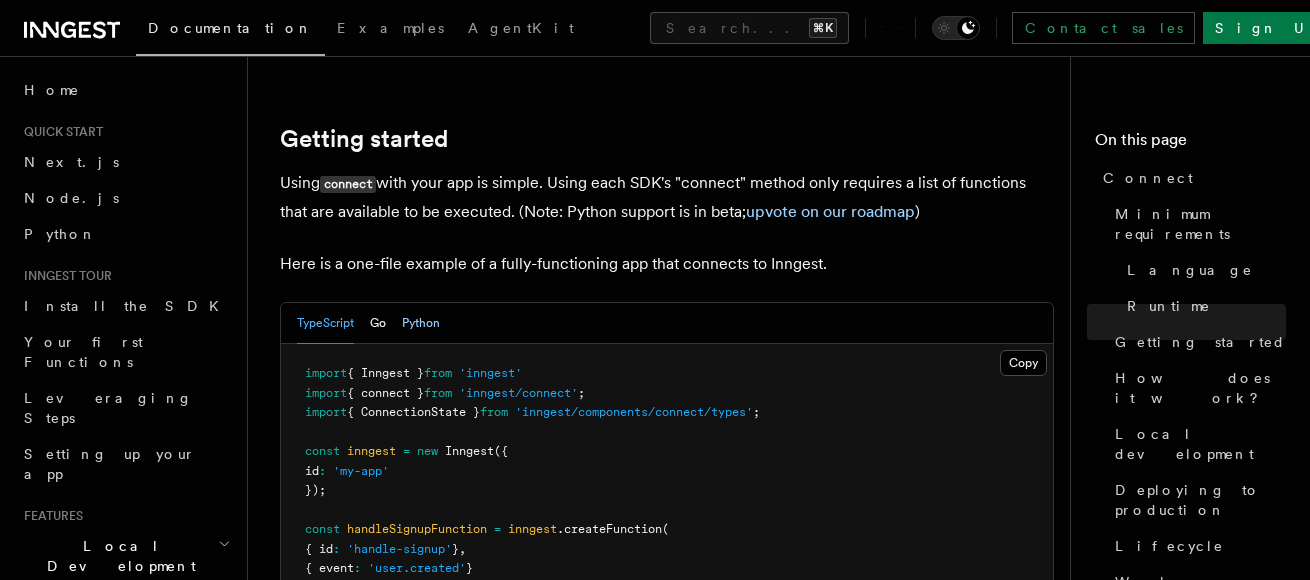click on "Python" at bounding box center (421, 323) 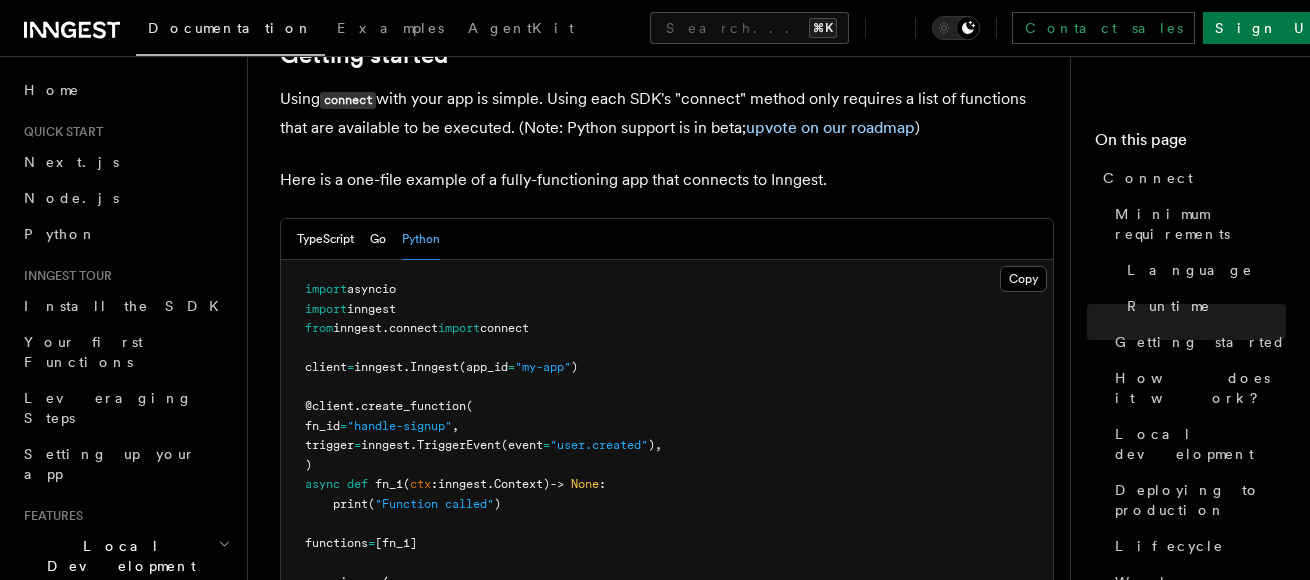 scroll, scrollTop: 1372, scrollLeft: 0, axis: vertical 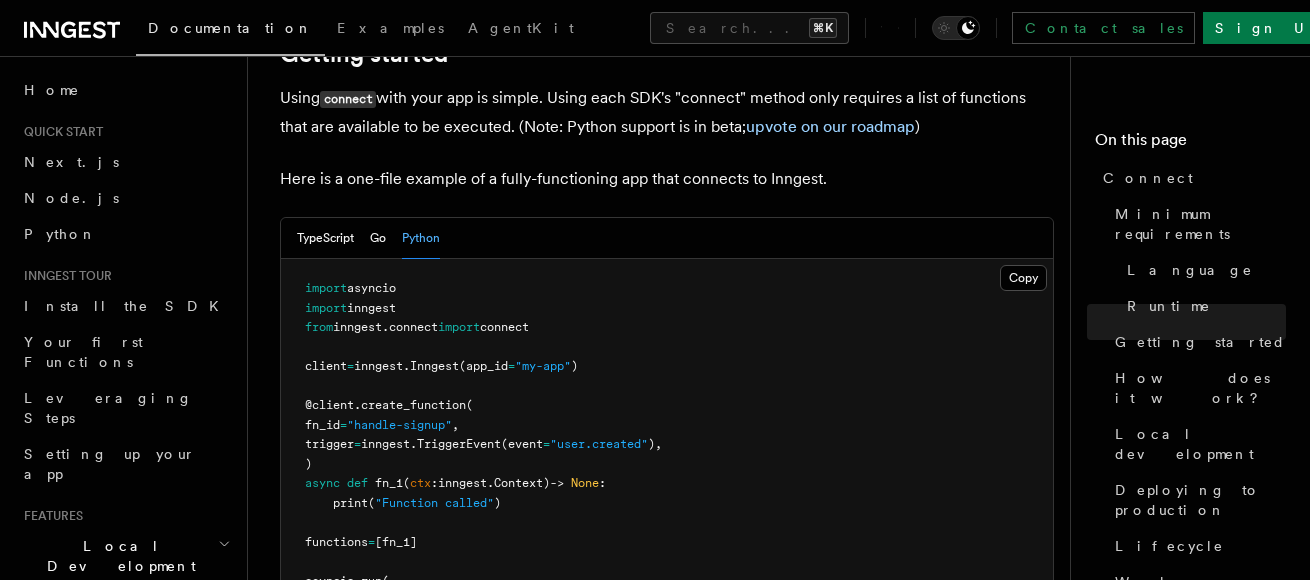 drag, startPoint x: 569, startPoint y: 245, endPoint x: 298, endPoint y: 250, distance: 271.0461 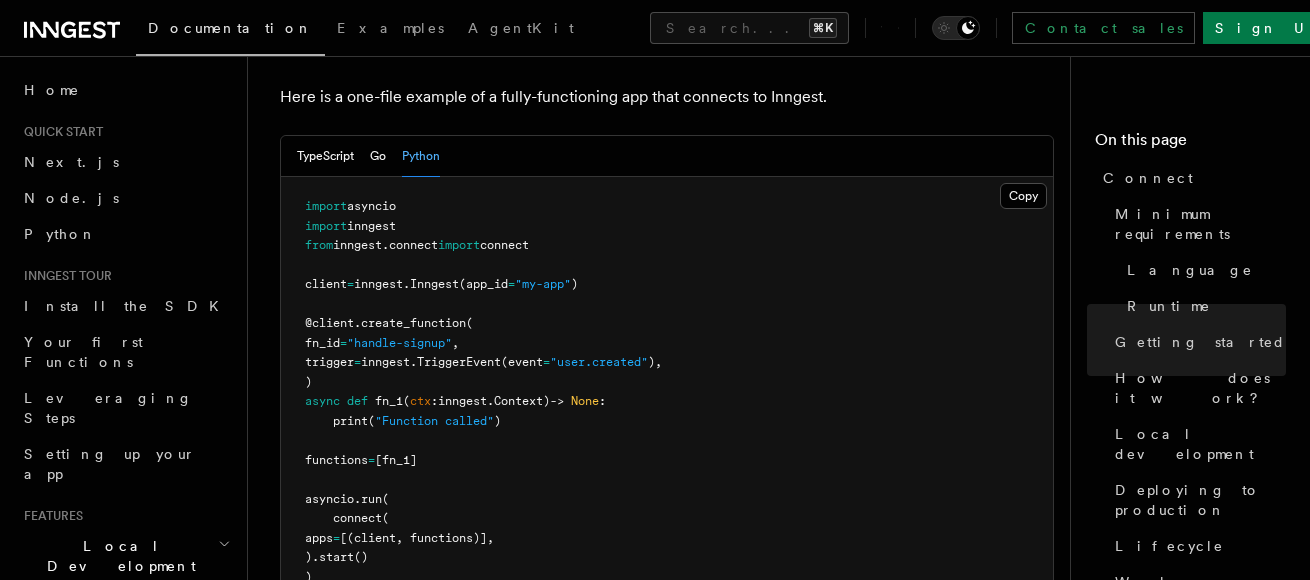 scroll, scrollTop: 1451, scrollLeft: 0, axis: vertical 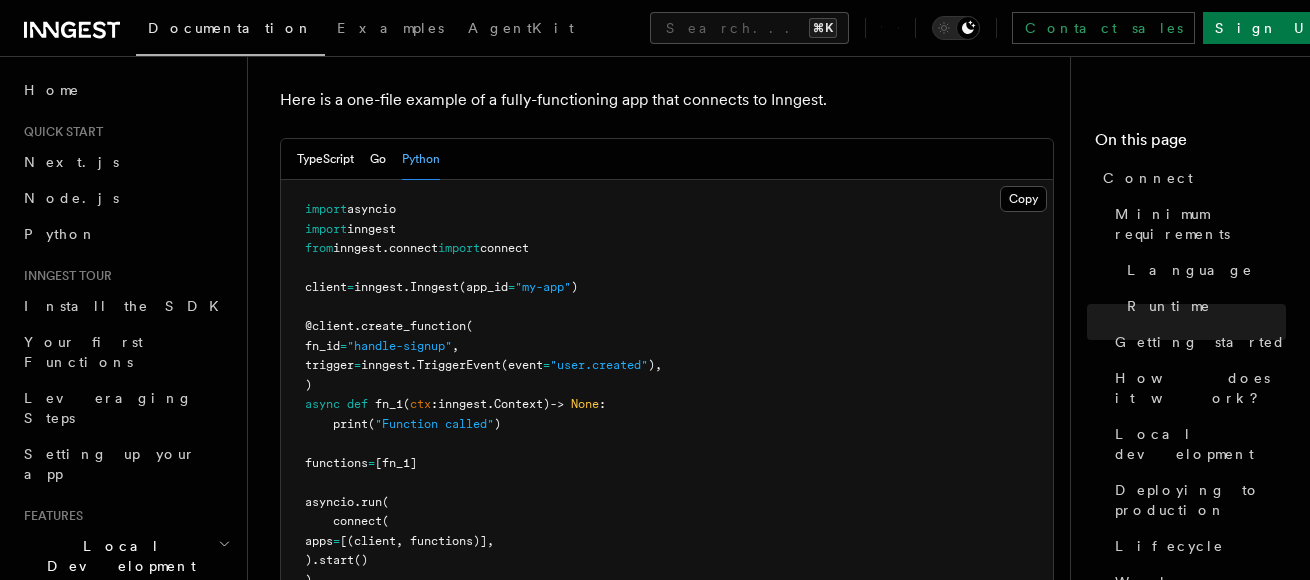 click on "connect" at bounding box center (504, 248) 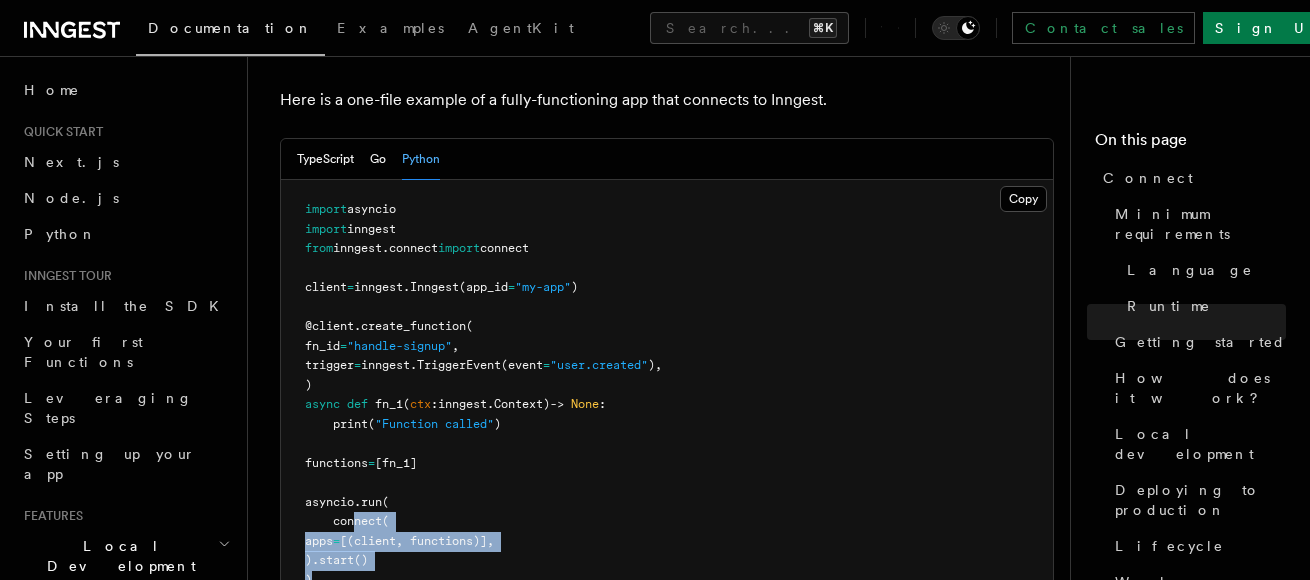 drag, startPoint x: 410, startPoint y: 504, endPoint x: 353, endPoint y: 440, distance: 85.70297 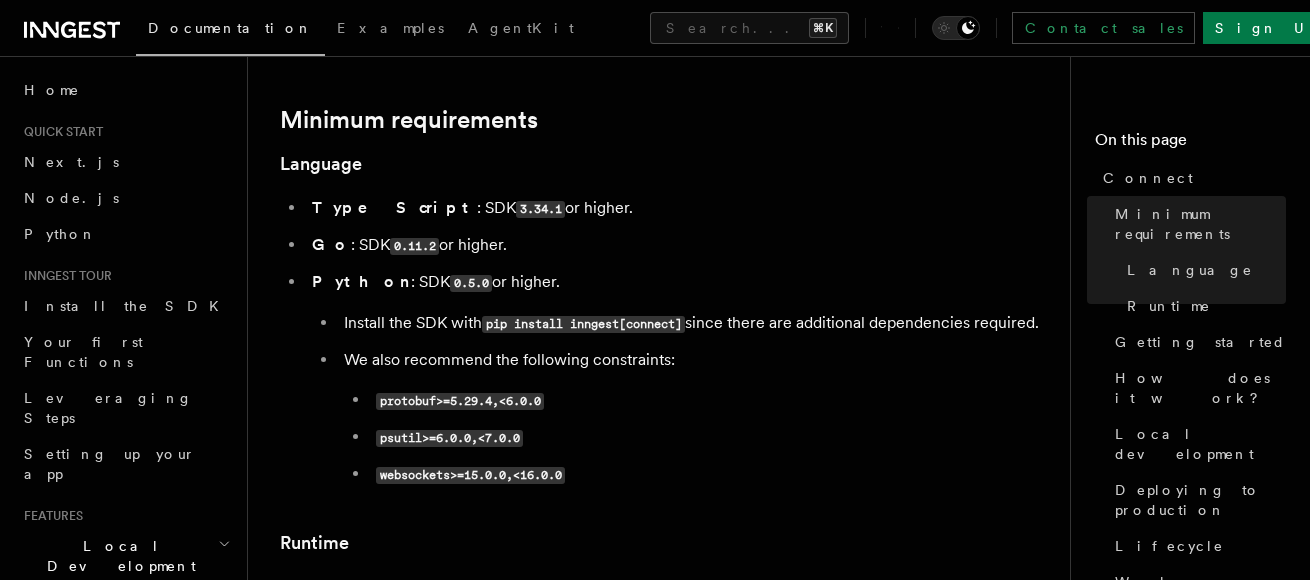 scroll, scrollTop: 639, scrollLeft: 0, axis: vertical 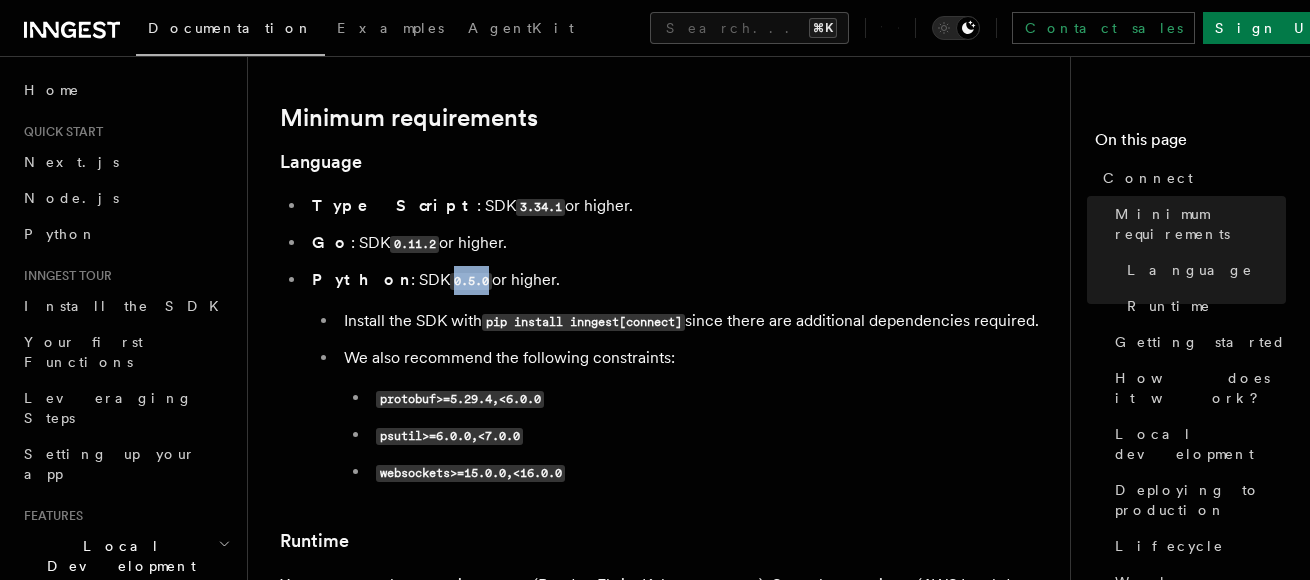 drag, startPoint x: 452, startPoint y: 201, endPoint x: 408, endPoint y: 204, distance: 44.102154 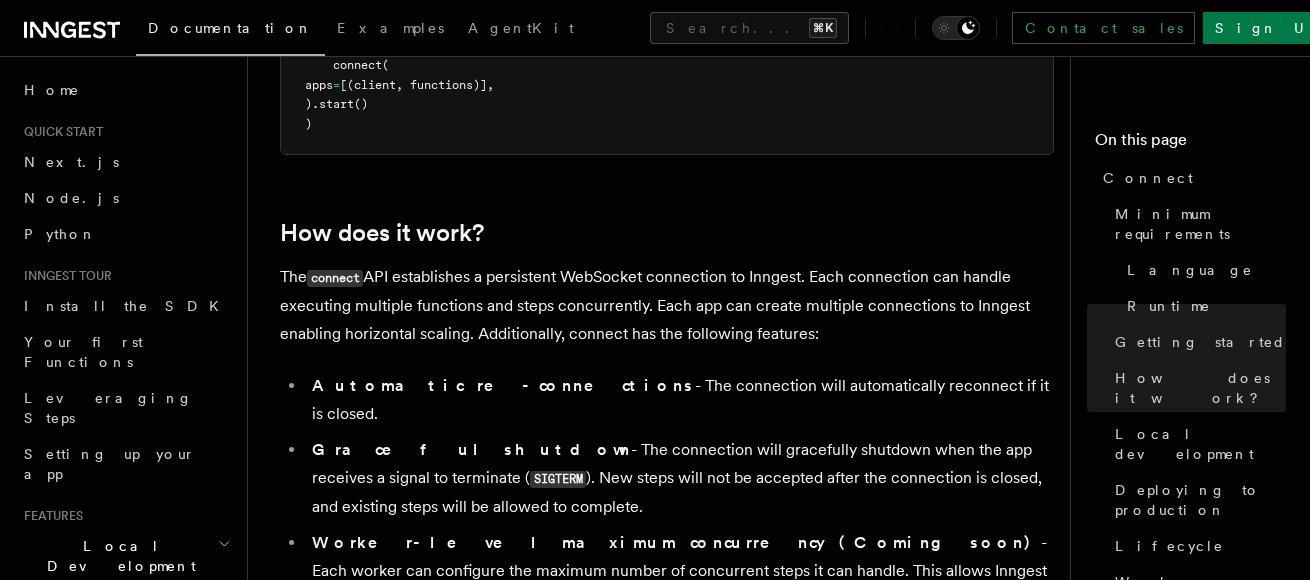 scroll, scrollTop: 1910, scrollLeft: 0, axis: vertical 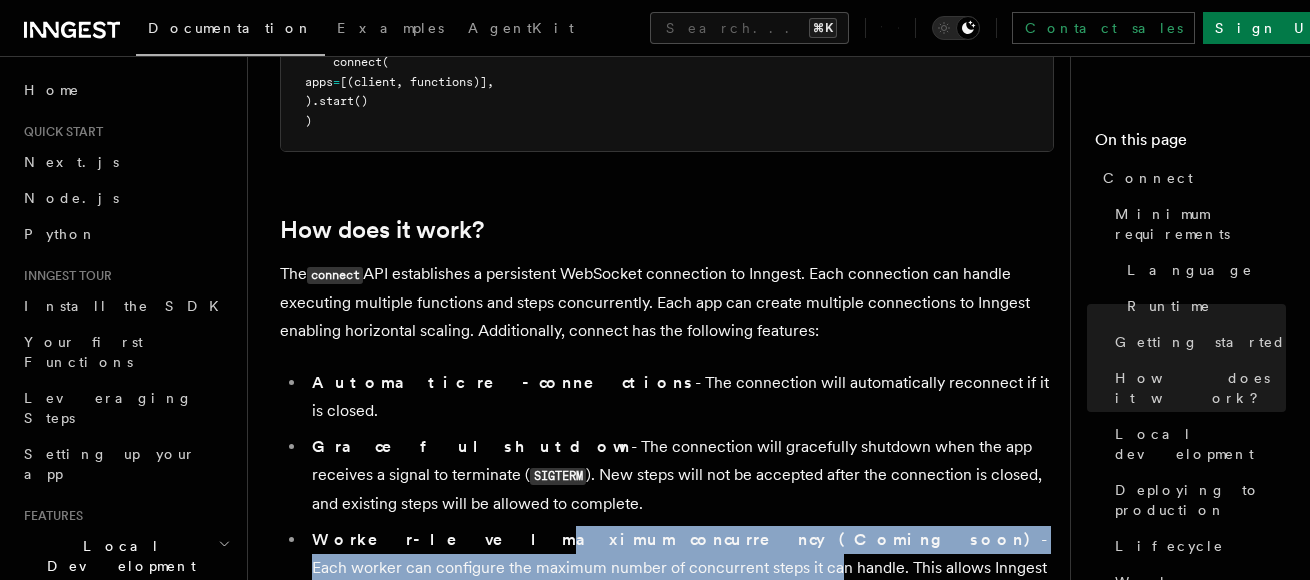 drag, startPoint x: 429, startPoint y: 440, endPoint x: 478, endPoint y: 450, distance: 50.01 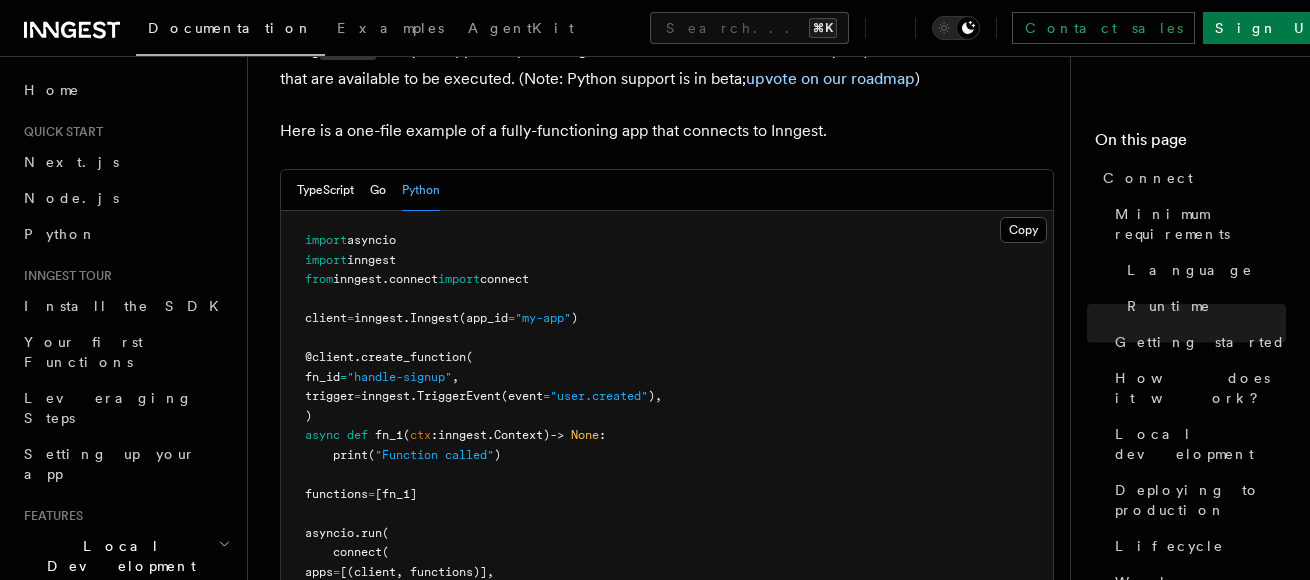 scroll, scrollTop: 1414, scrollLeft: 0, axis: vertical 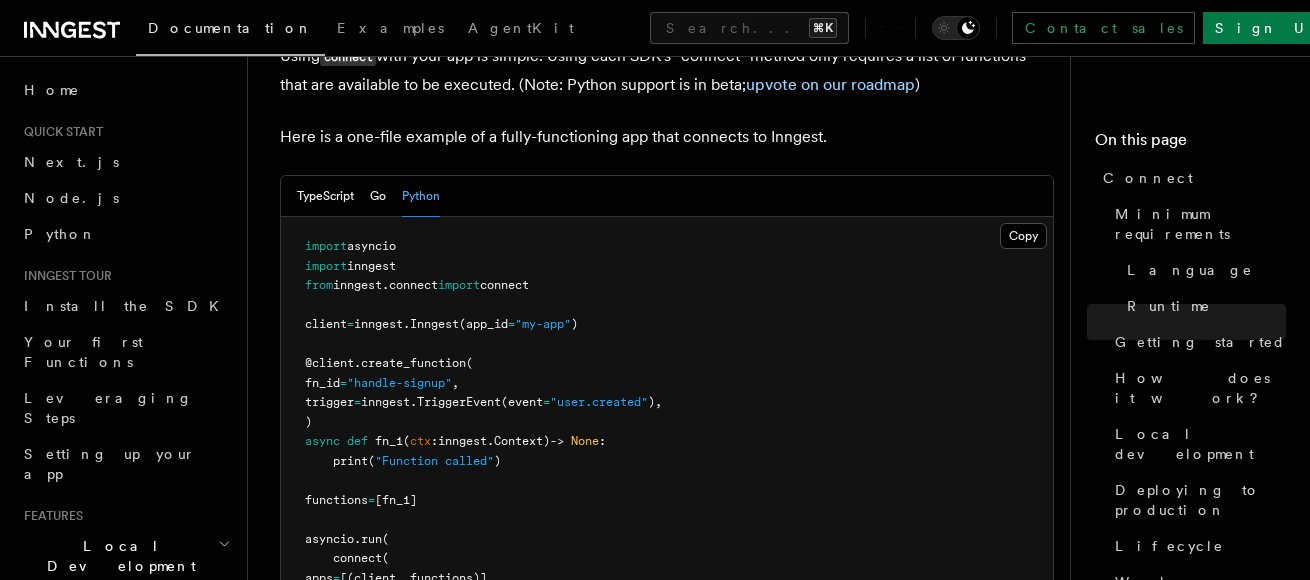 click on "(app_id" at bounding box center [483, 324] 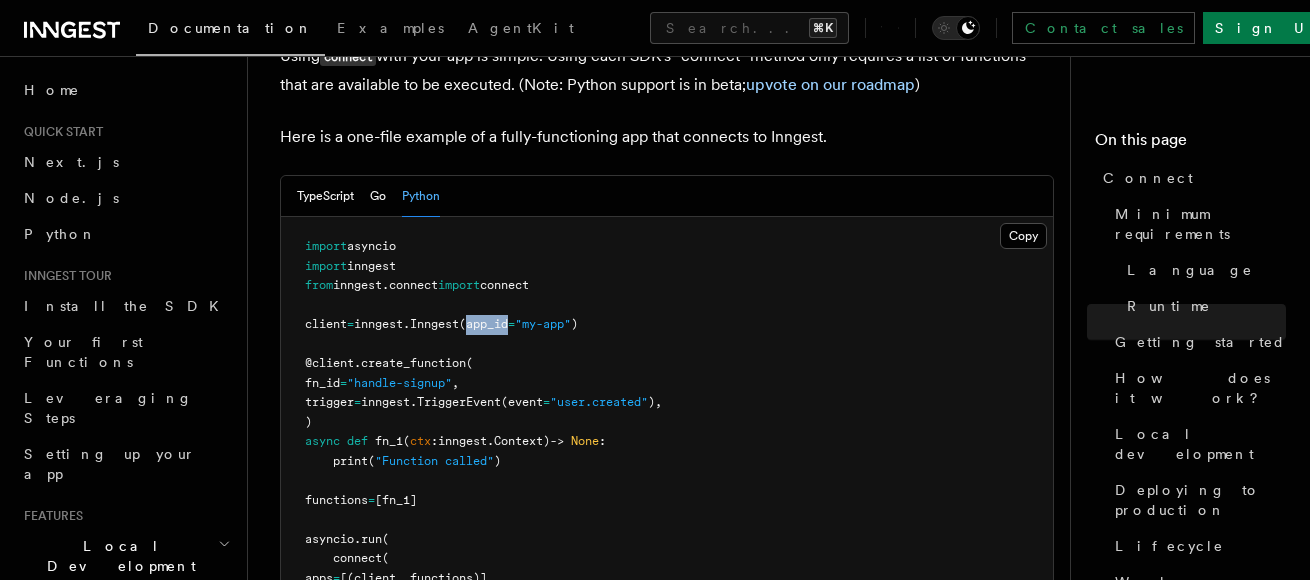 click on "(app_id" at bounding box center (483, 324) 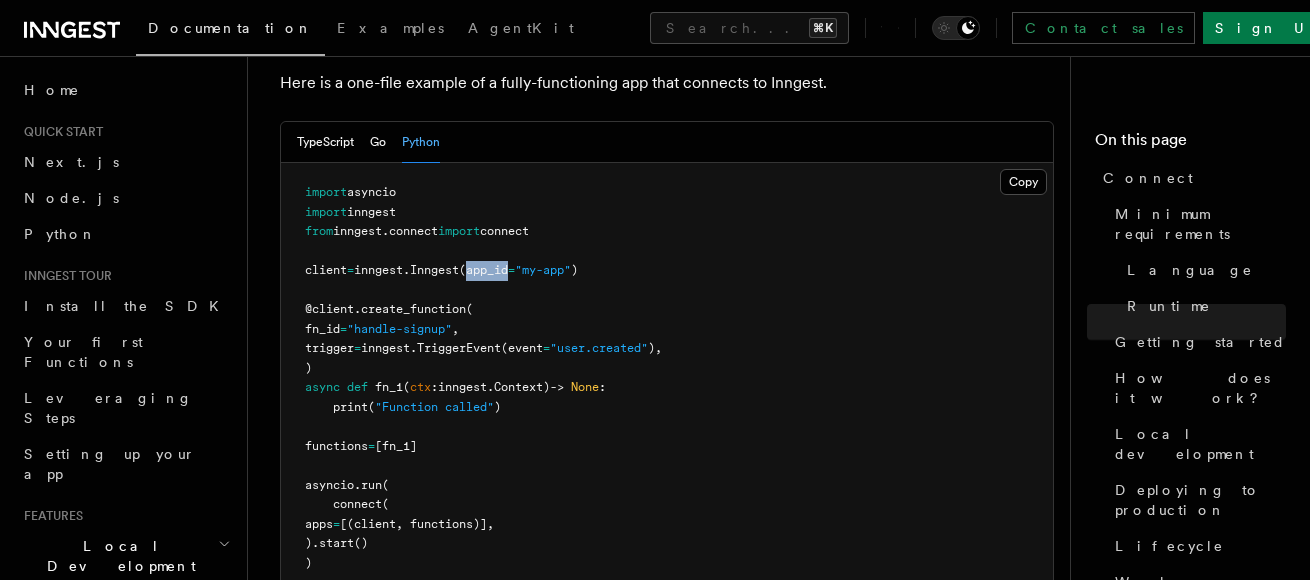 scroll, scrollTop: 1475, scrollLeft: 0, axis: vertical 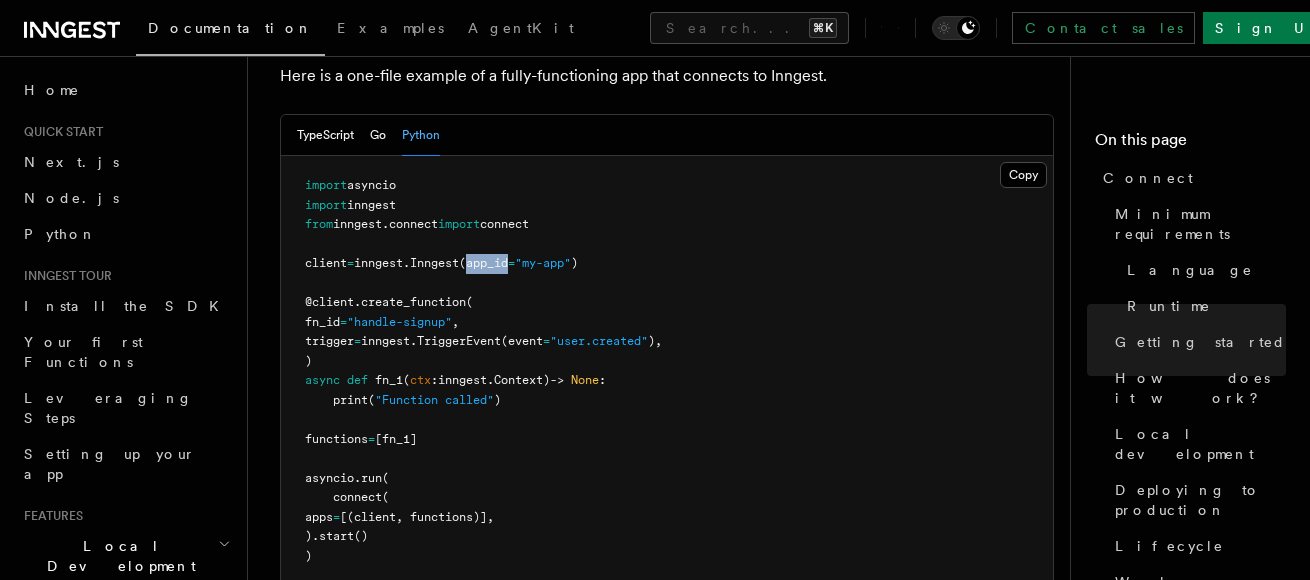 drag, startPoint x: 306, startPoint y: 178, endPoint x: 363, endPoint y: 235, distance: 80.610176 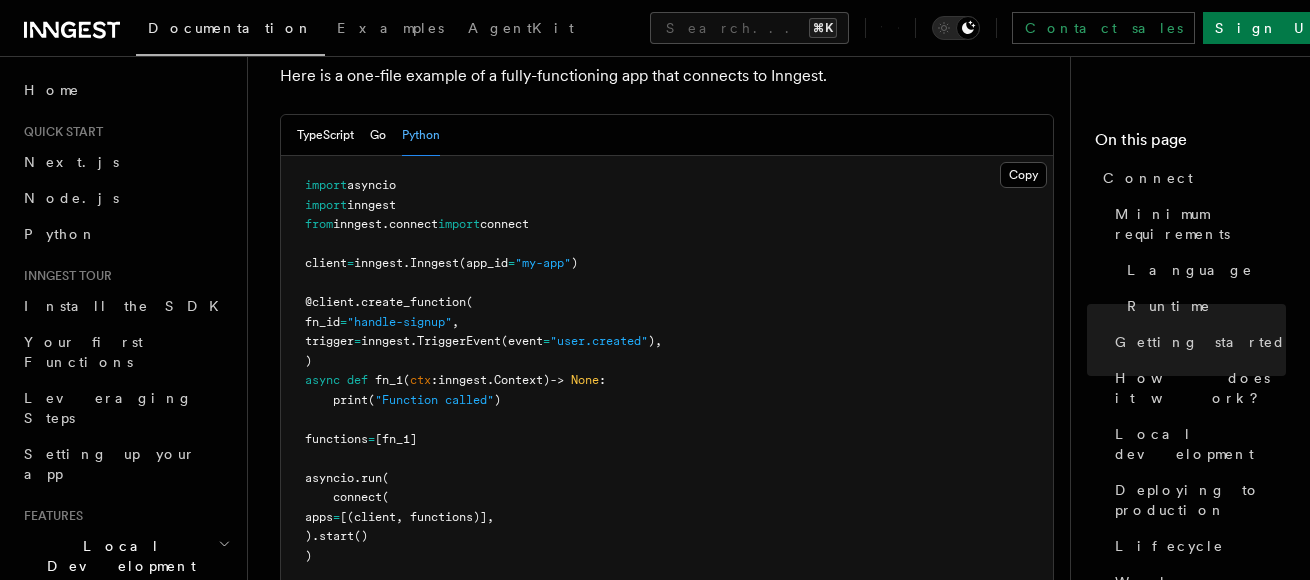 click on "import  asyncio
import  inngest
from  inngest . connect  import  connect
client  =  inngest . Inngest (app_id = "my-app" )
@client . create_function (
fn_id = "handle-signup" ,
trigger = inngest. TriggerEvent (event = "user.created" ),
)
async   def   fn_1 ( ctx :  inngest . Context)  ->   None :
print ( "Function called" )
functions  =  [fn_1]
asyncio . run (
connect (
apps = [(client, functions)],
). start ()
)" at bounding box center [667, 371] 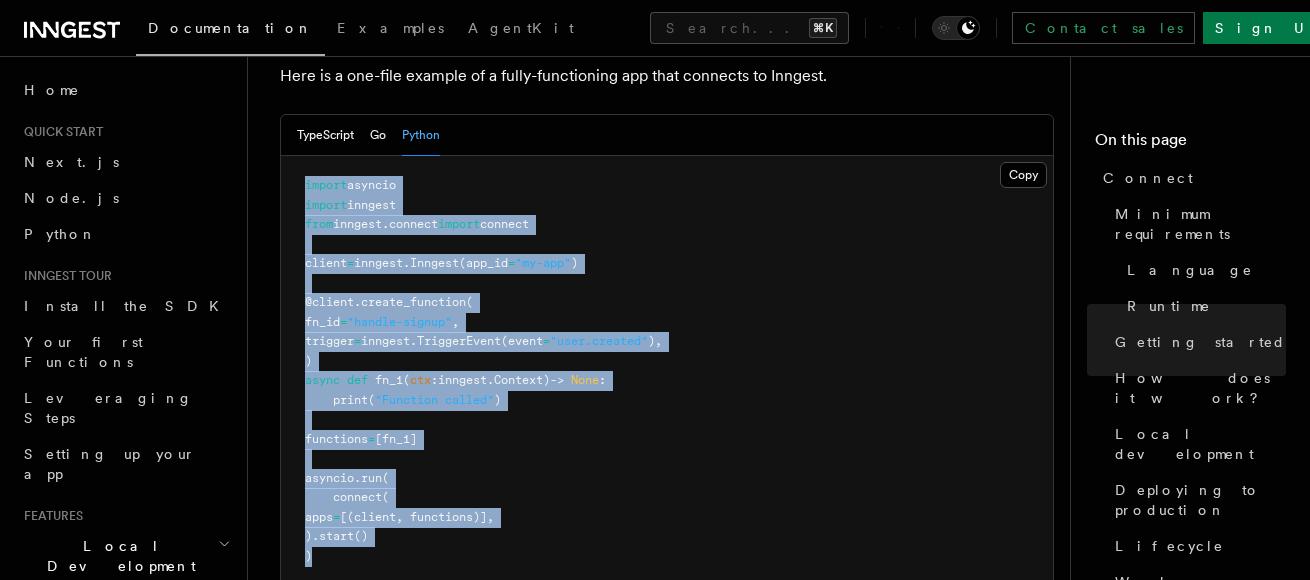 drag, startPoint x: 305, startPoint y: 106, endPoint x: 504, endPoint y: 481, distance: 424.53033 